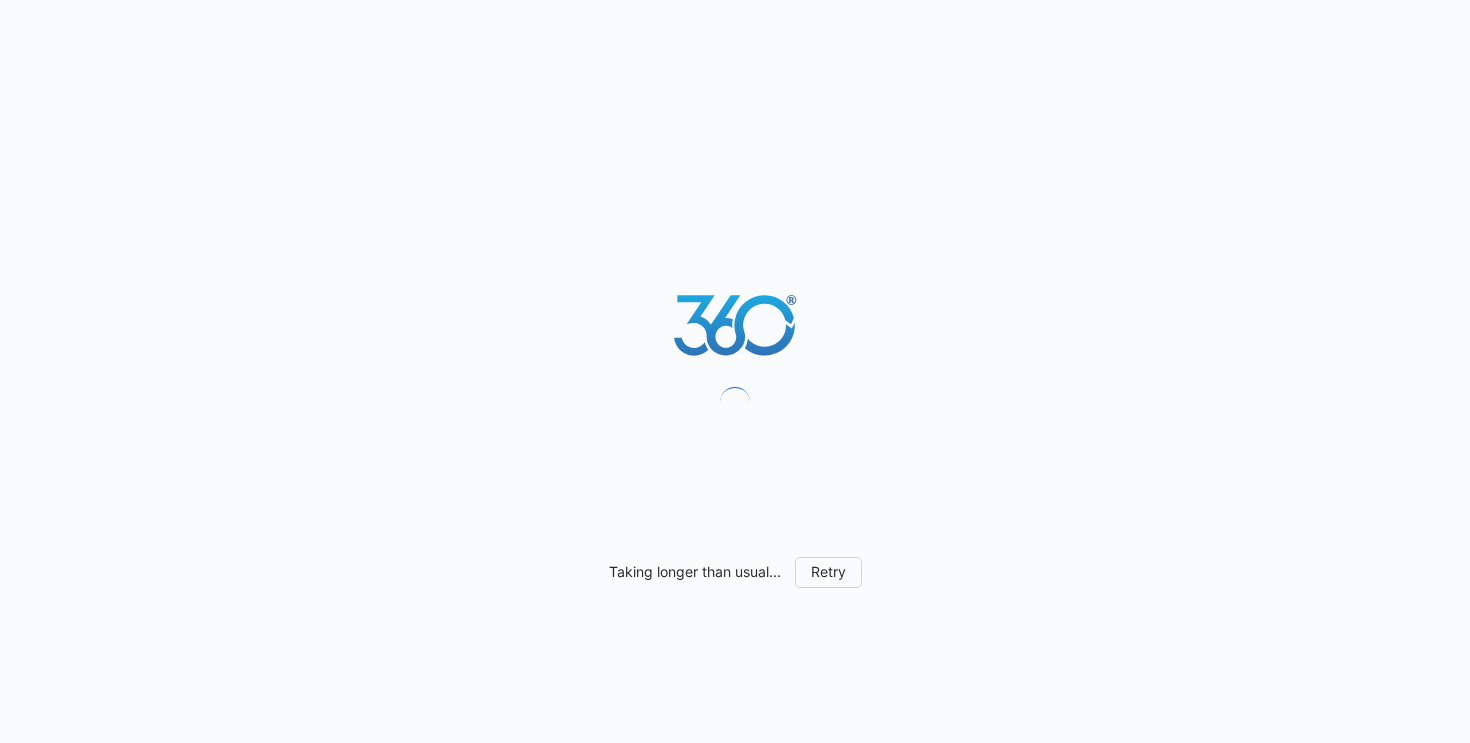 scroll, scrollTop: 0, scrollLeft: 0, axis: both 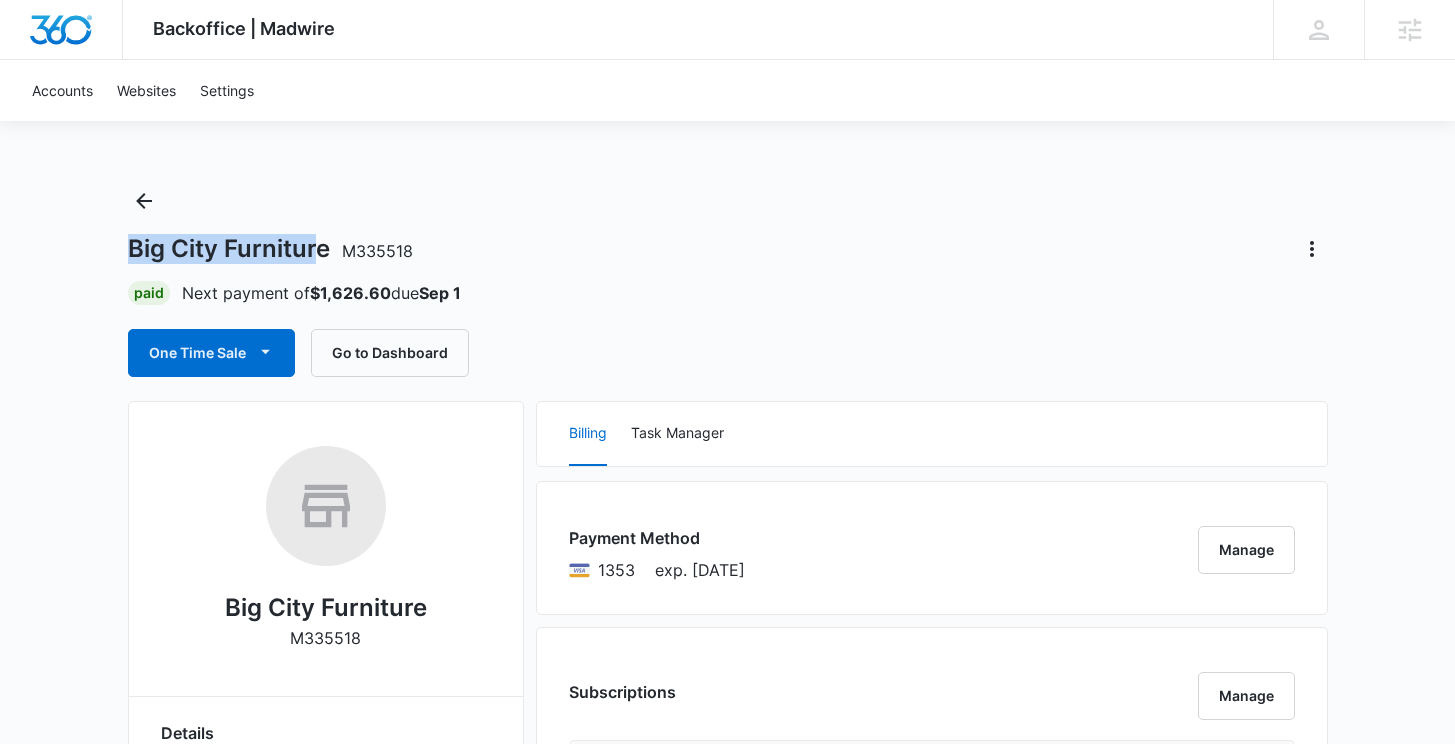 drag, startPoint x: 321, startPoint y: 249, endPoint x: 88, endPoint y: 248, distance: 233.00215 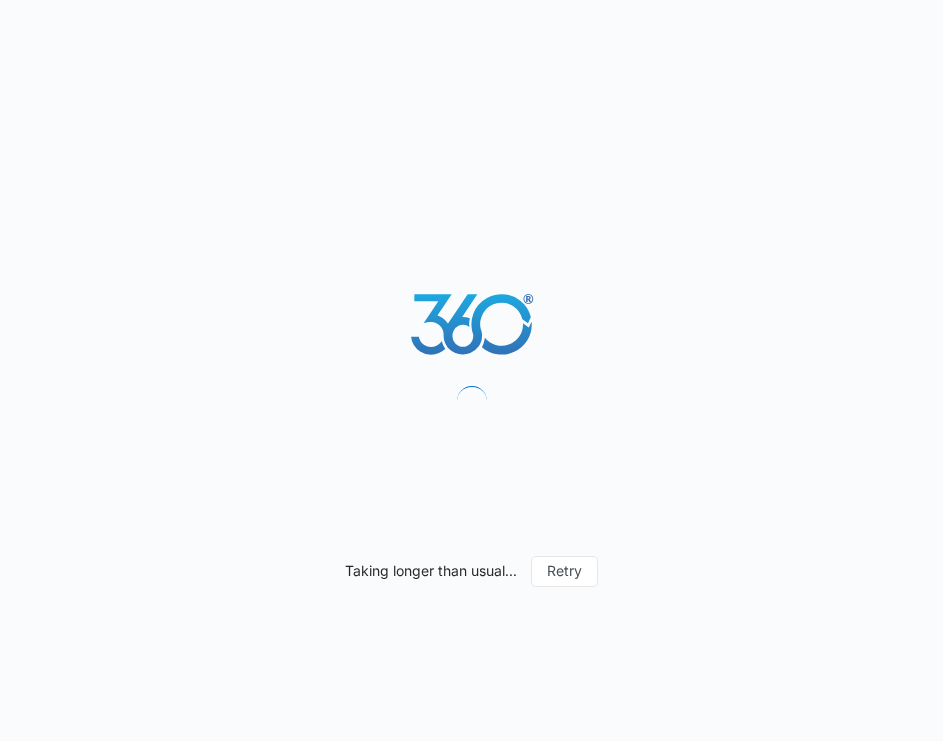 scroll, scrollTop: 0, scrollLeft: 0, axis: both 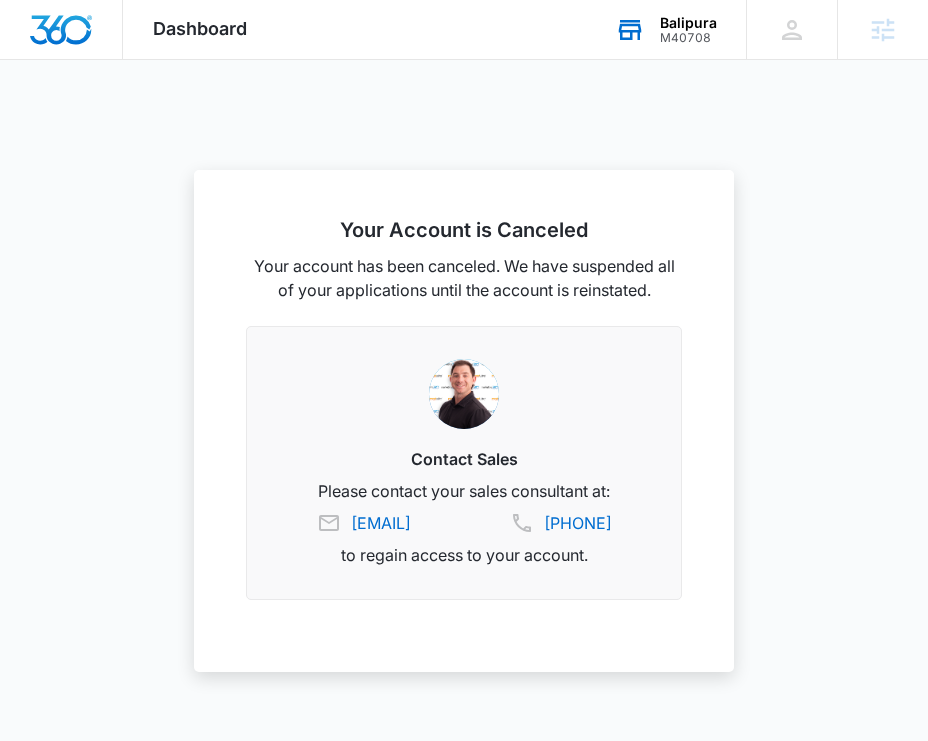 click on "M40708" at bounding box center (688, 38) 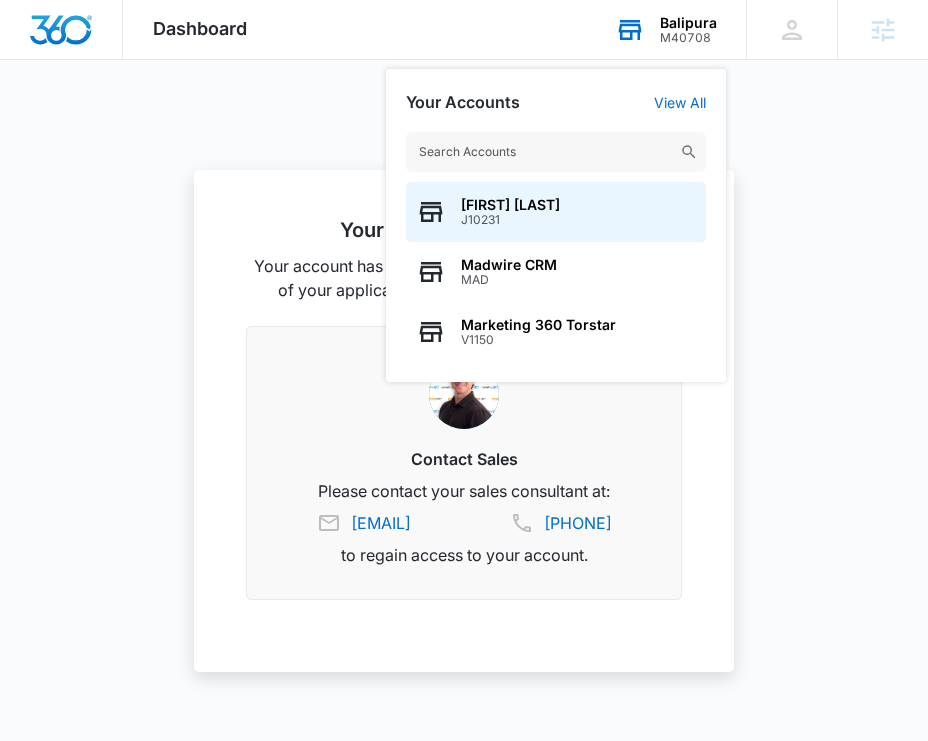 click at bounding box center [556, 152] 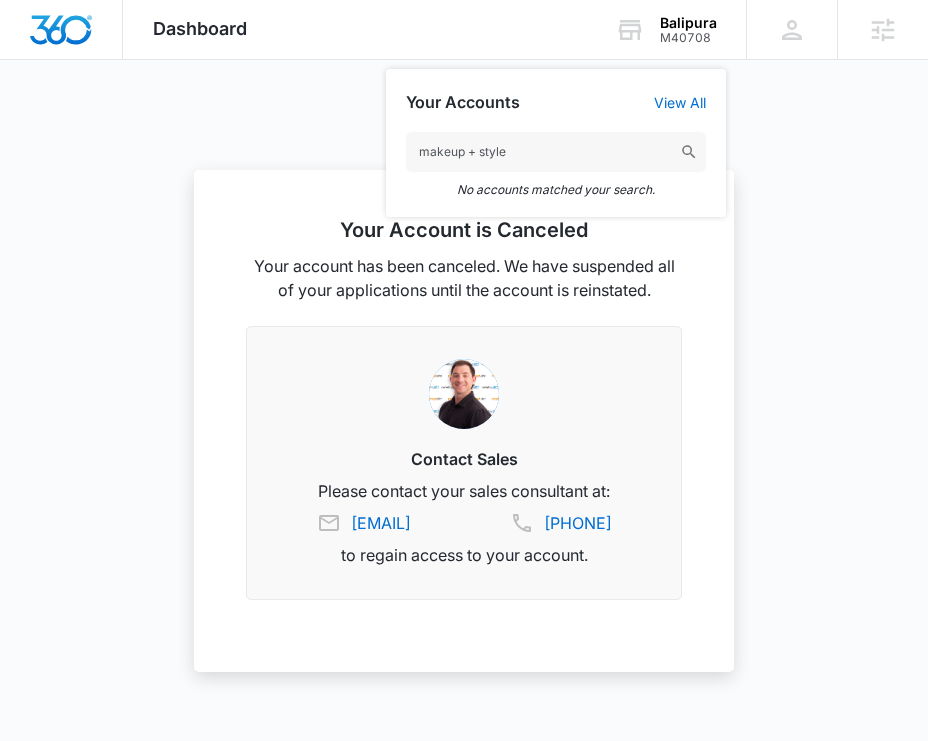 drag, startPoint x: 527, startPoint y: 160, endPoint x: 254, endPoint y: 105, distance: 278.4852 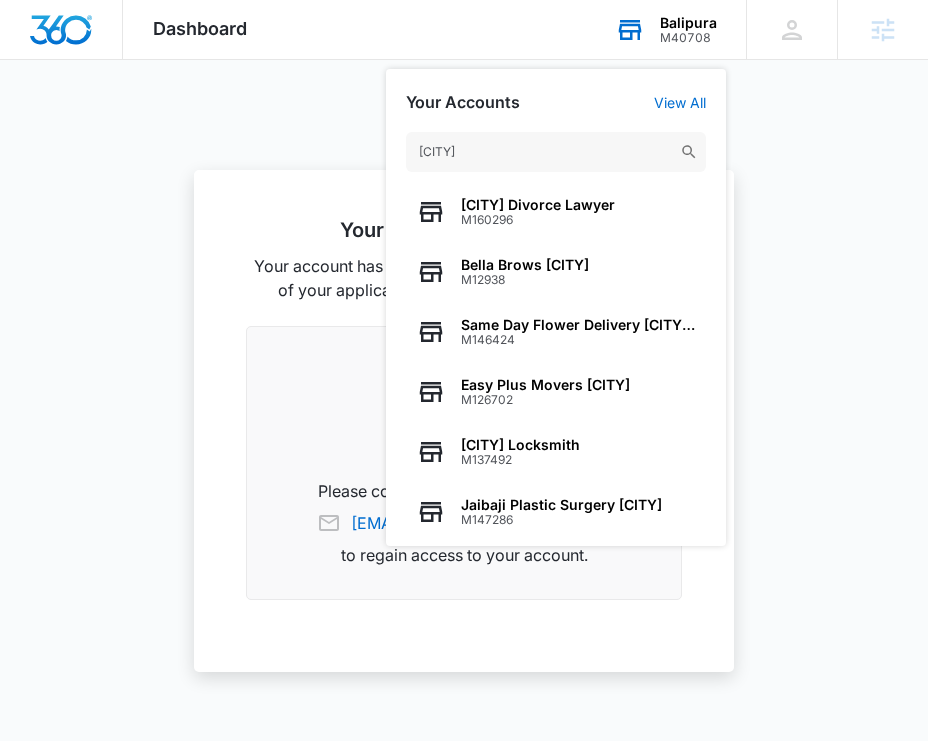 click on "san diego" at bounding box center [556, 152] 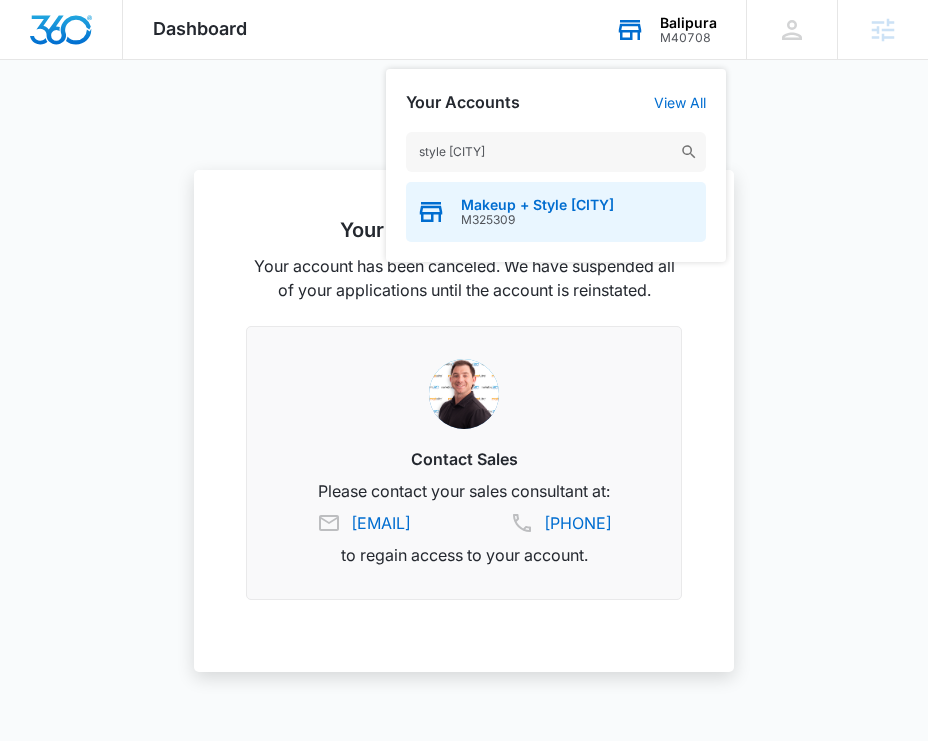 type on "style san diego" 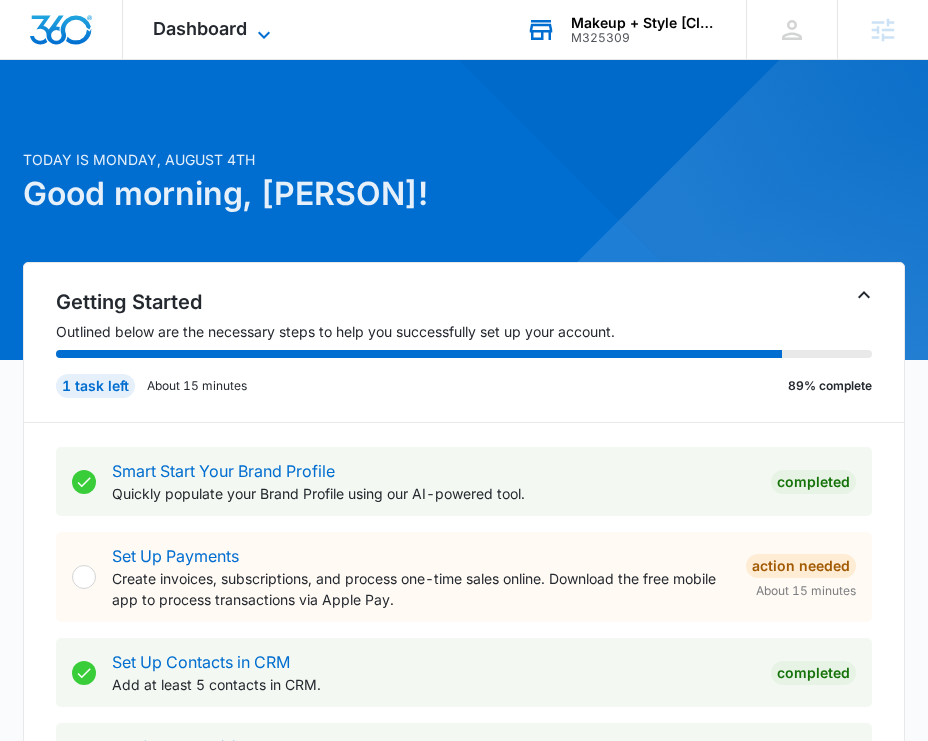 click 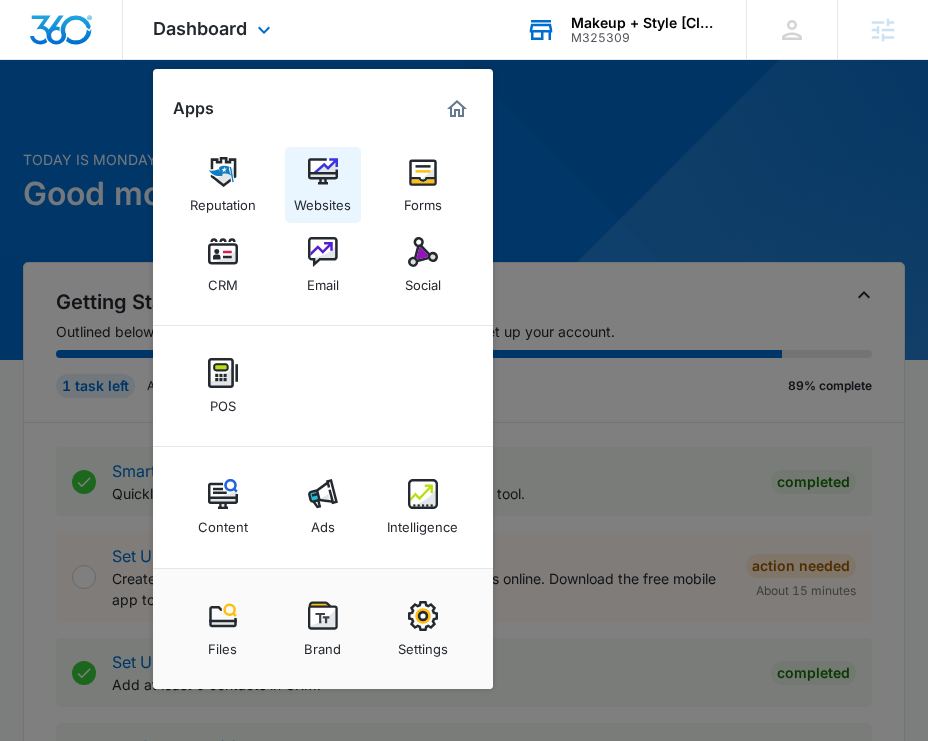 click at bounding box center [323, 172] 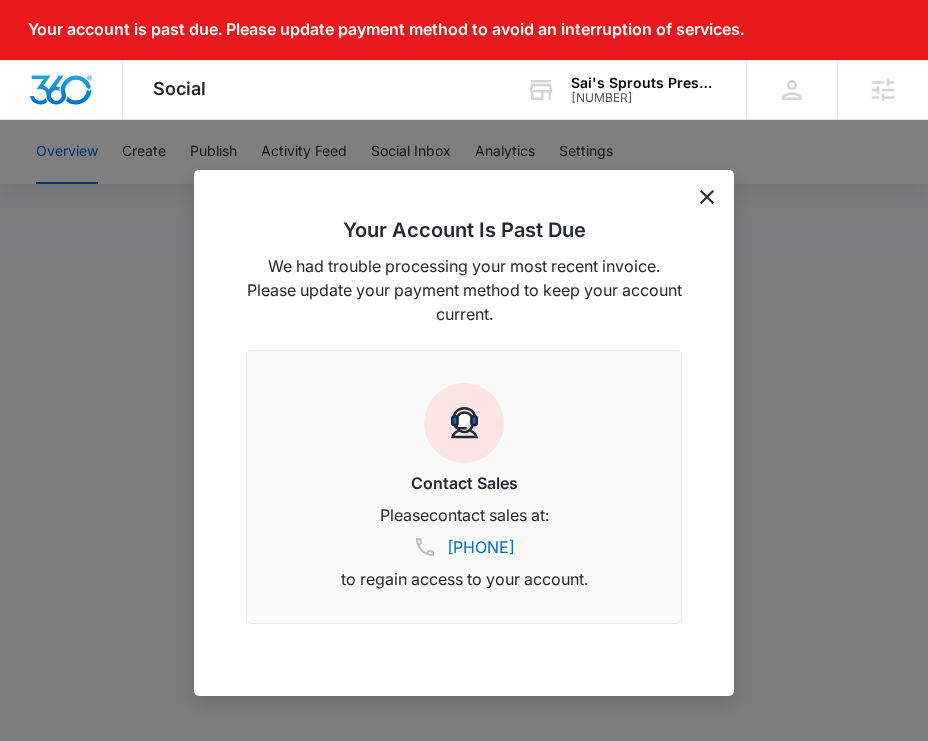 scroll, scrollTop: 0, scrollLeft: 0, axis: both 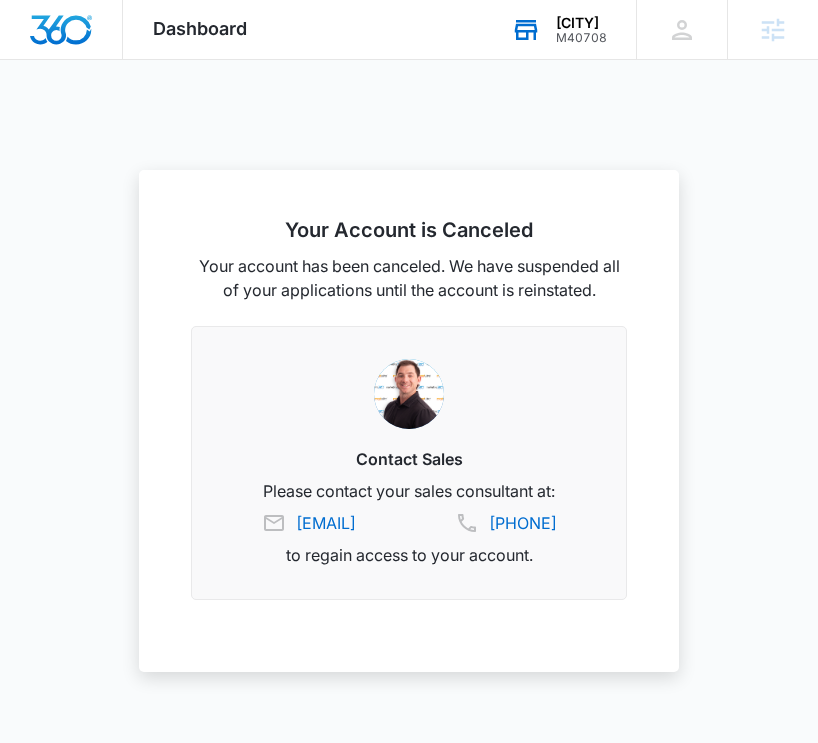 click on "Balipura M40708 Your Accounts View All" at bounding box center [558, 29] 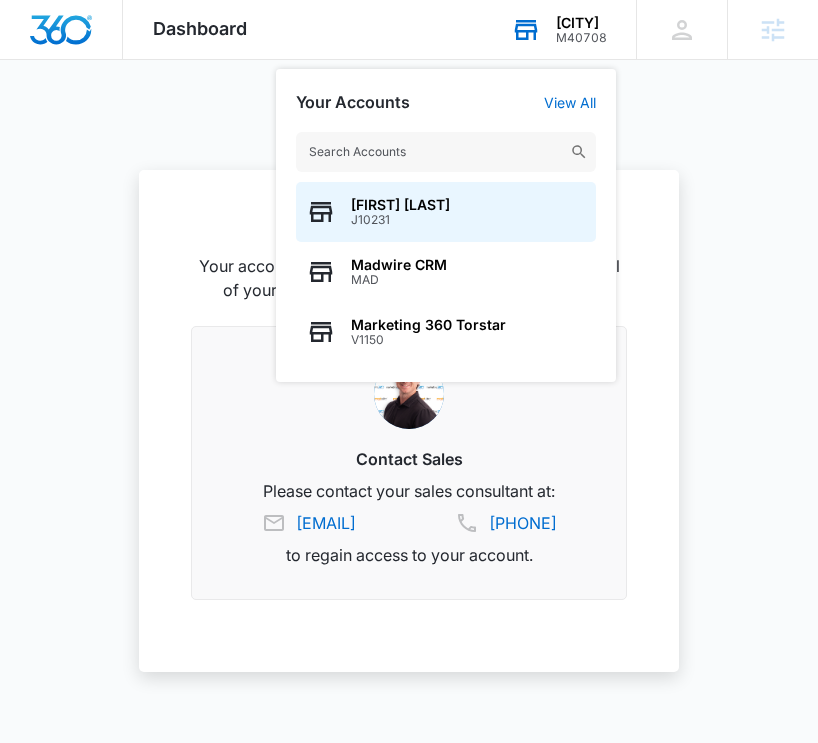 click at bounding box center (446, 152) 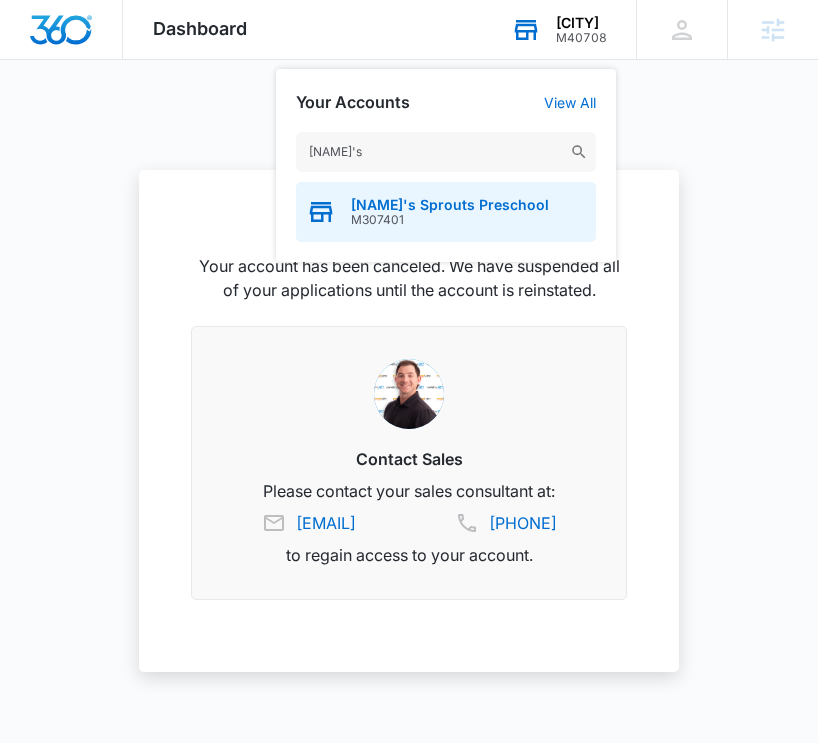 type on "sai's" 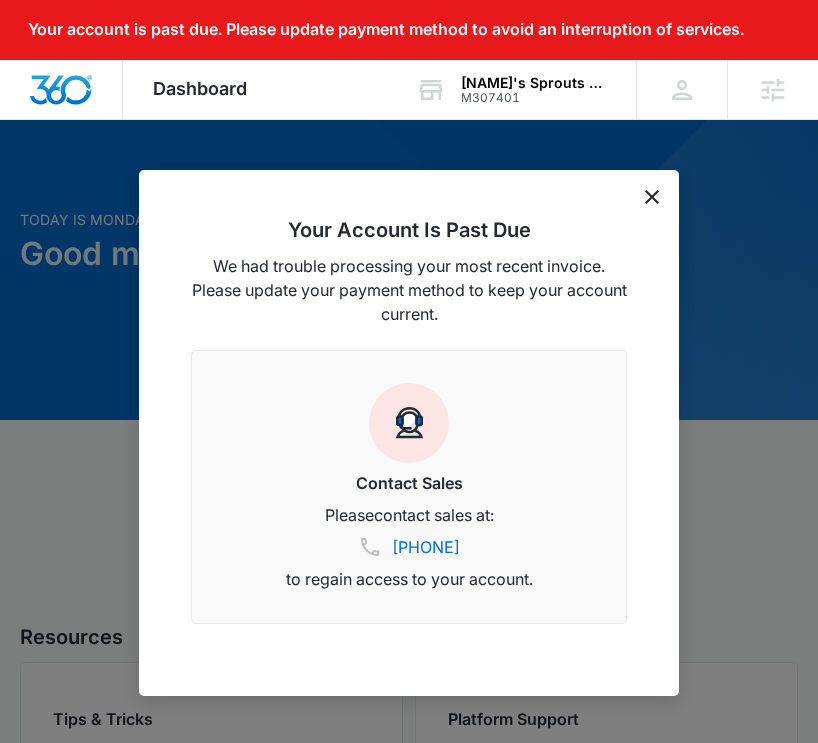 click 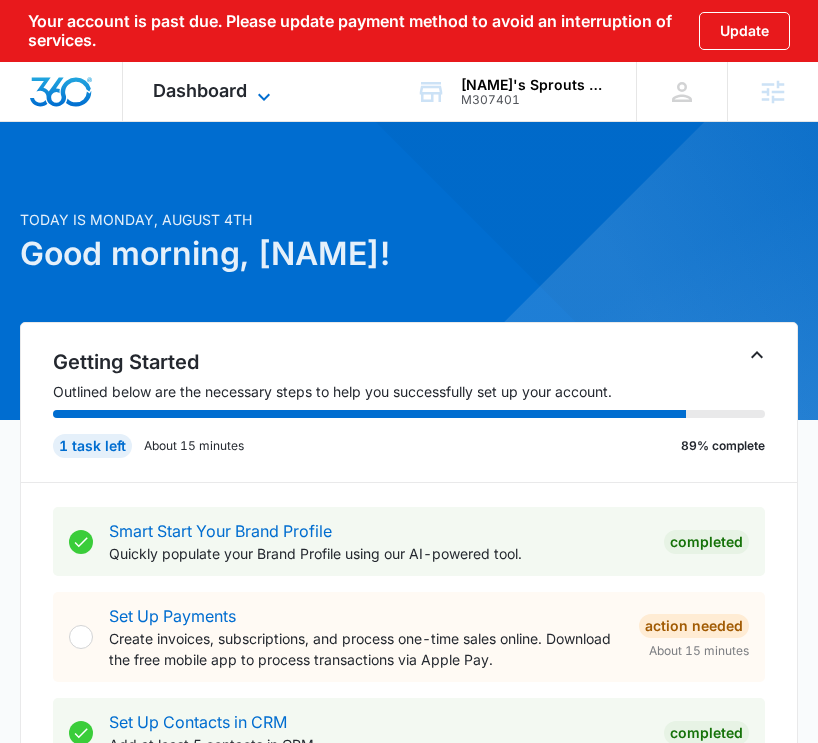 click on "Dashboard" at bounding box center (200, 90) 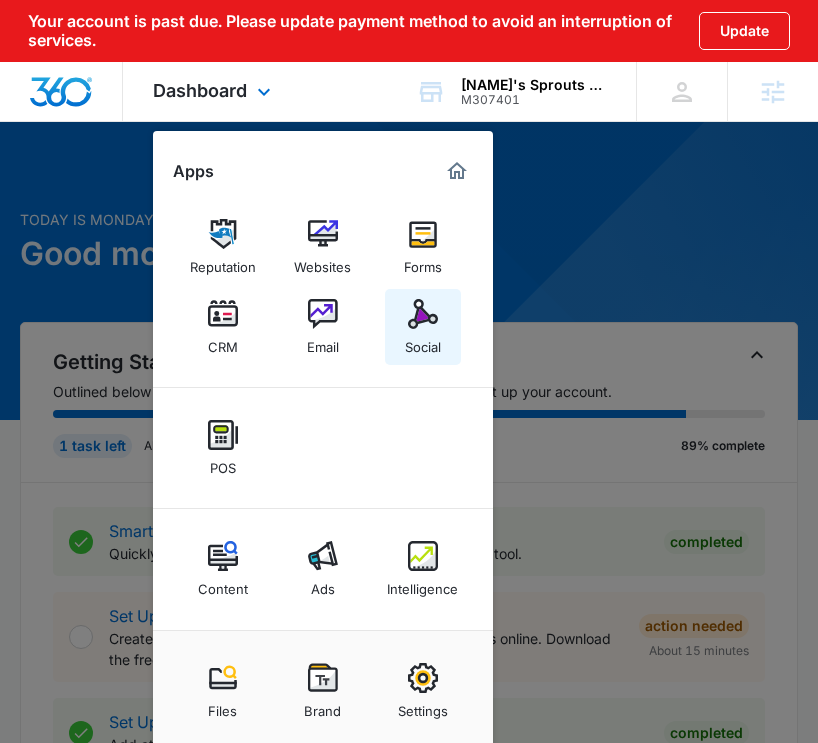click at bounding box center [423, 314] 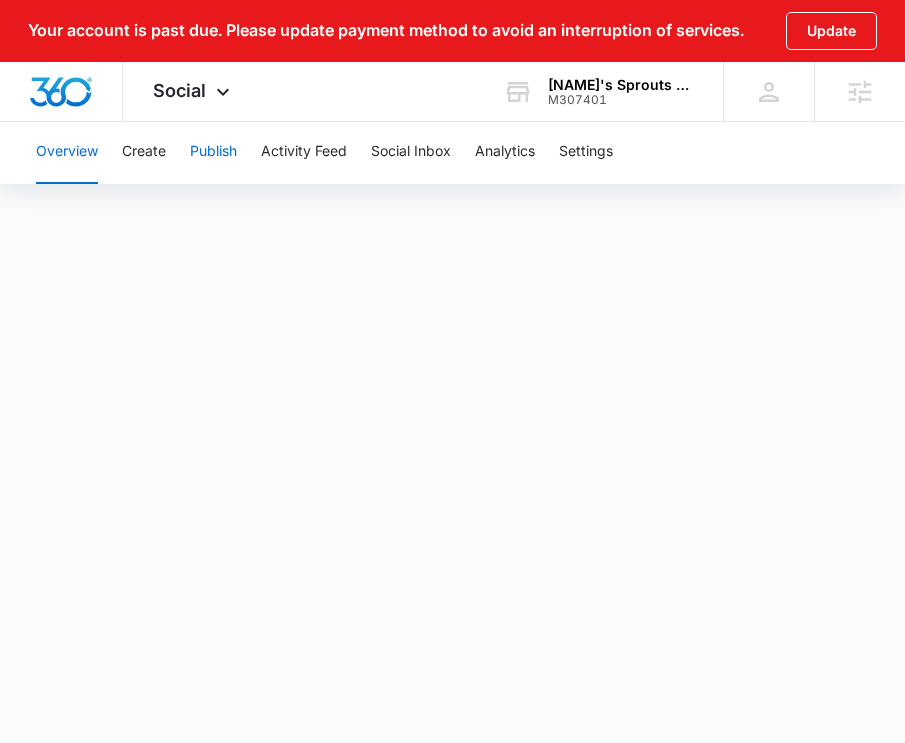 click on "Publish" at bounding box center [213, 152] 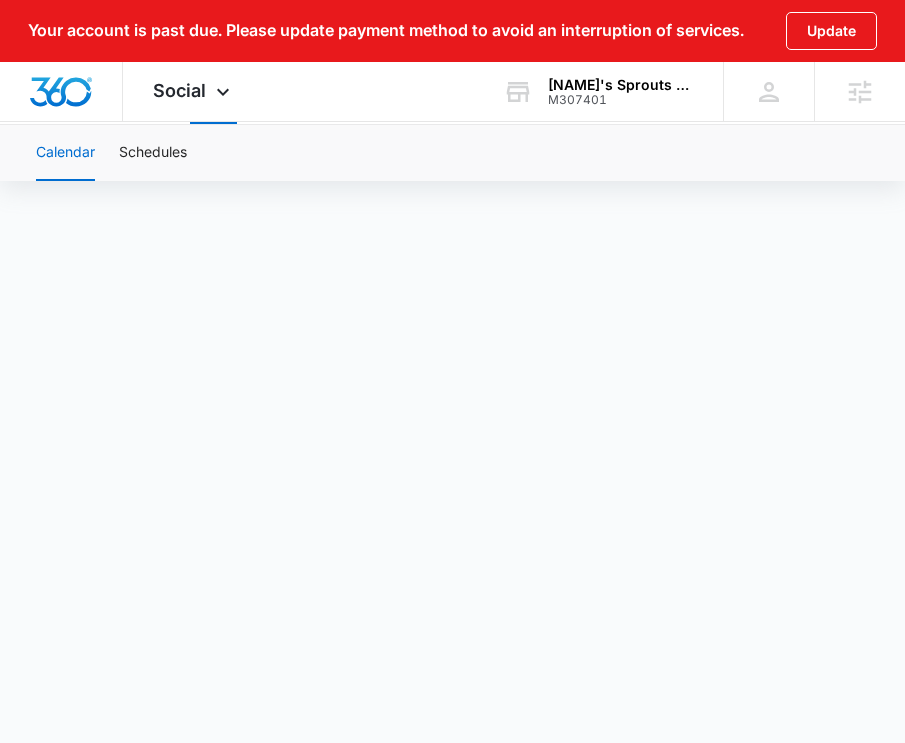 scroll, scrollTop: 0, scrollLeft: 0, axis: both 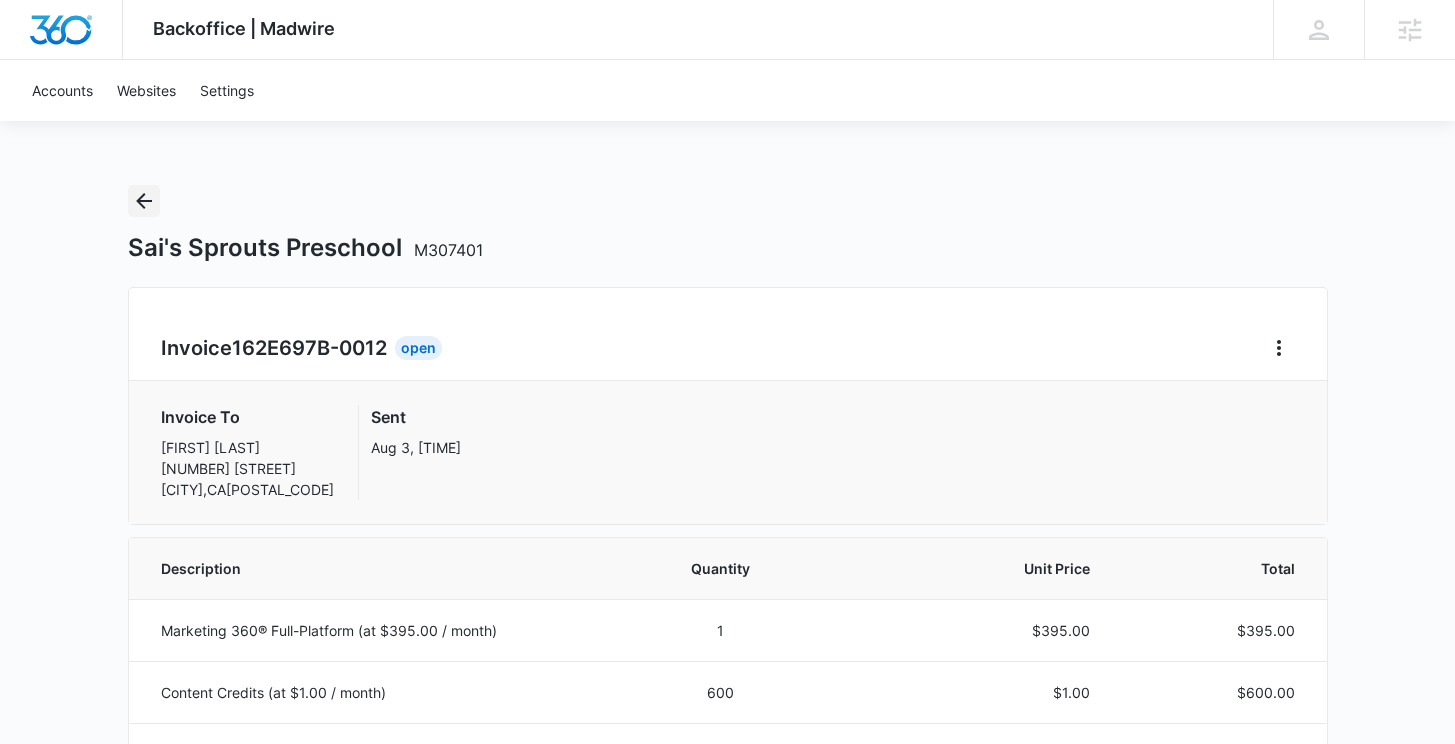 click 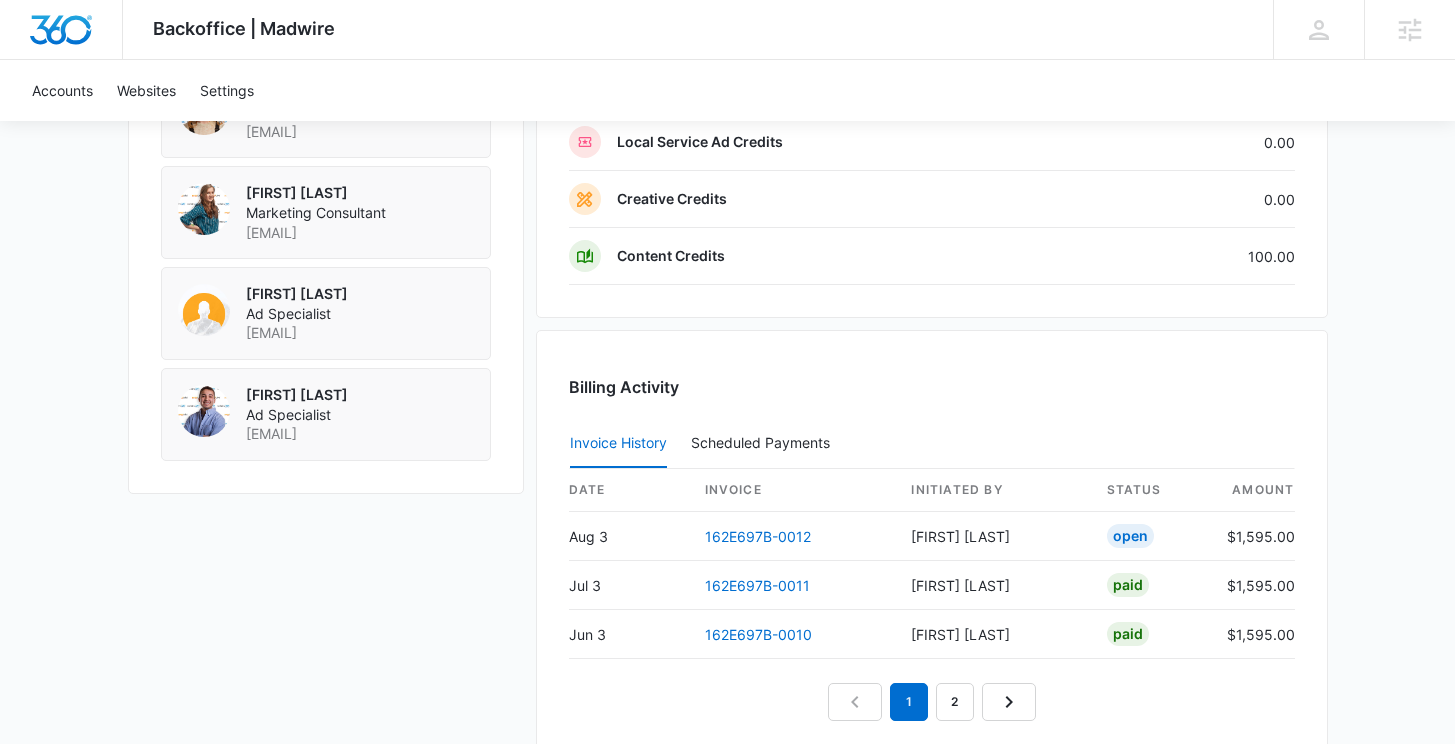 scroll, scrollTop: 1981, scrollLeft: 0, axis: vertical 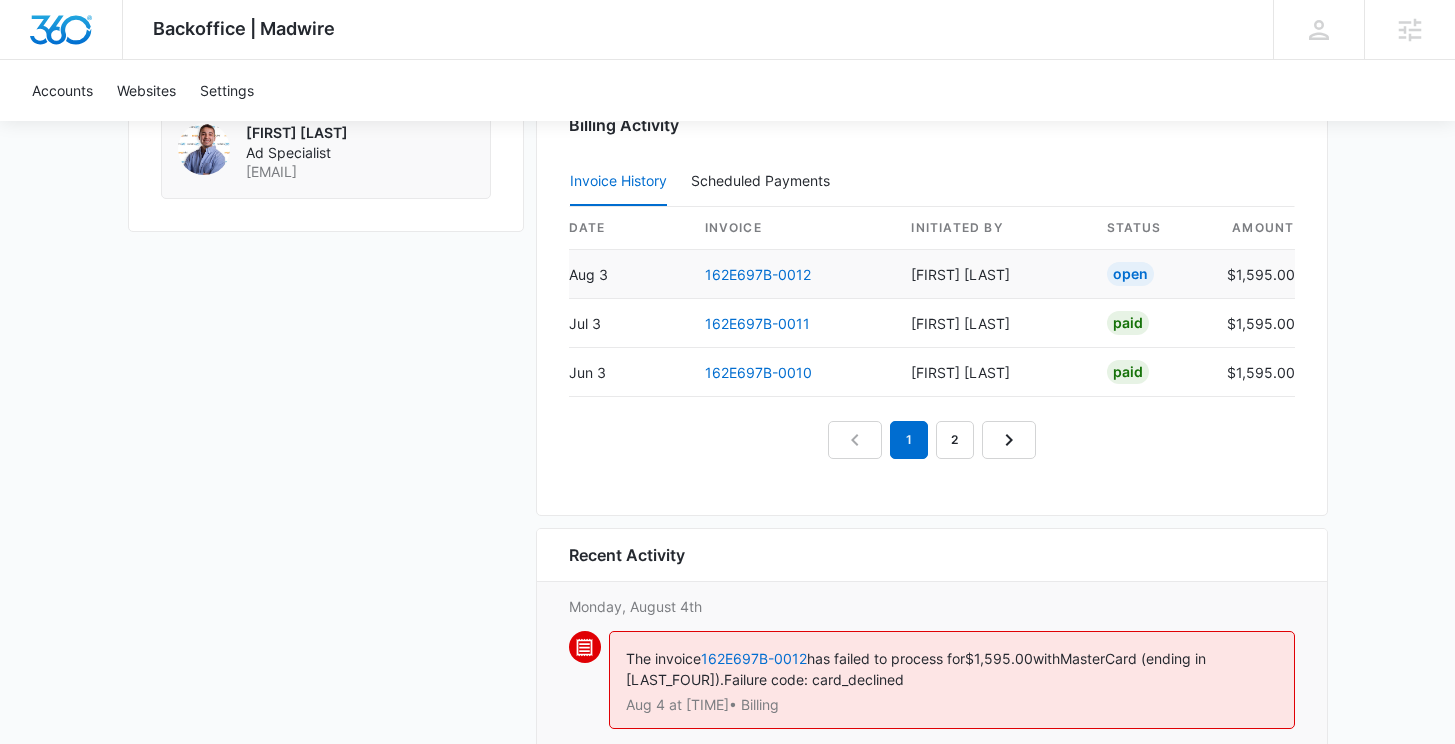 click on "162E697B-0012" at bounding box center (792, 274) 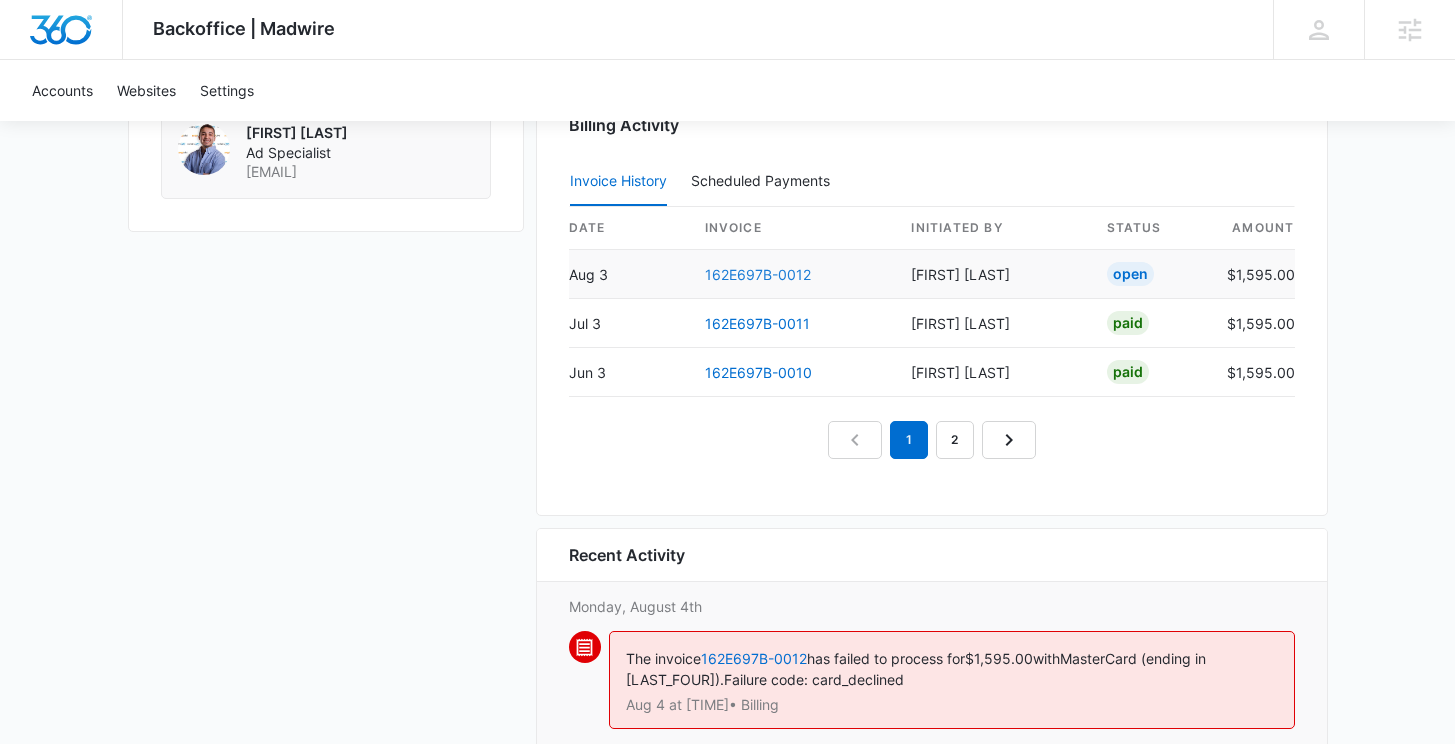 click on "162E697B-0012" at bounding box center (758, 274) 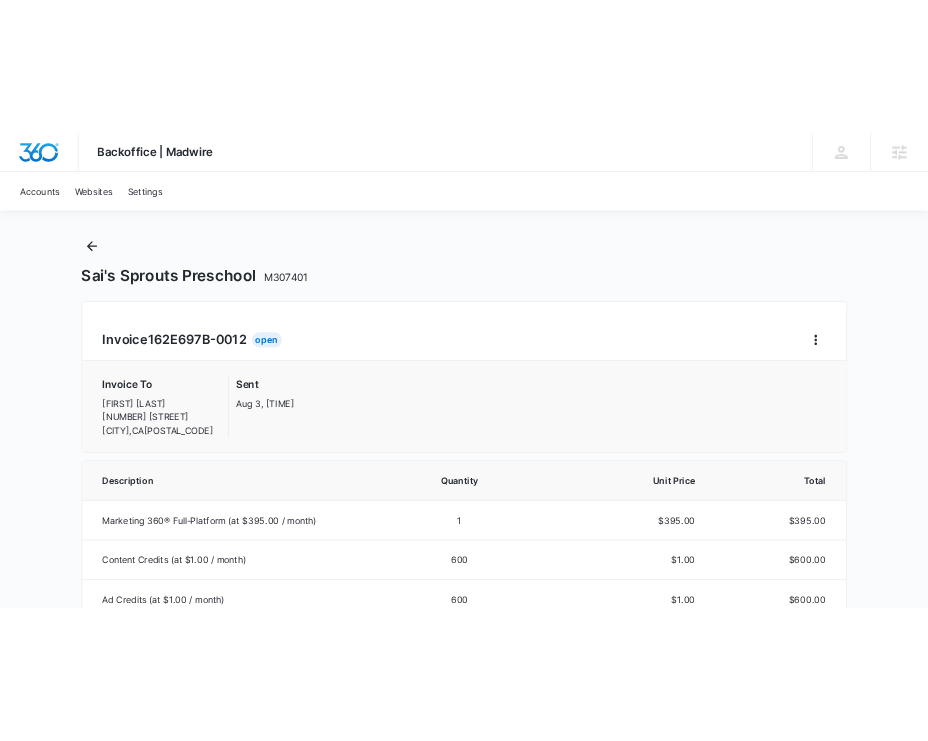 scroll, scrollTop: 44, scrollLeft: 0, axis: vertical 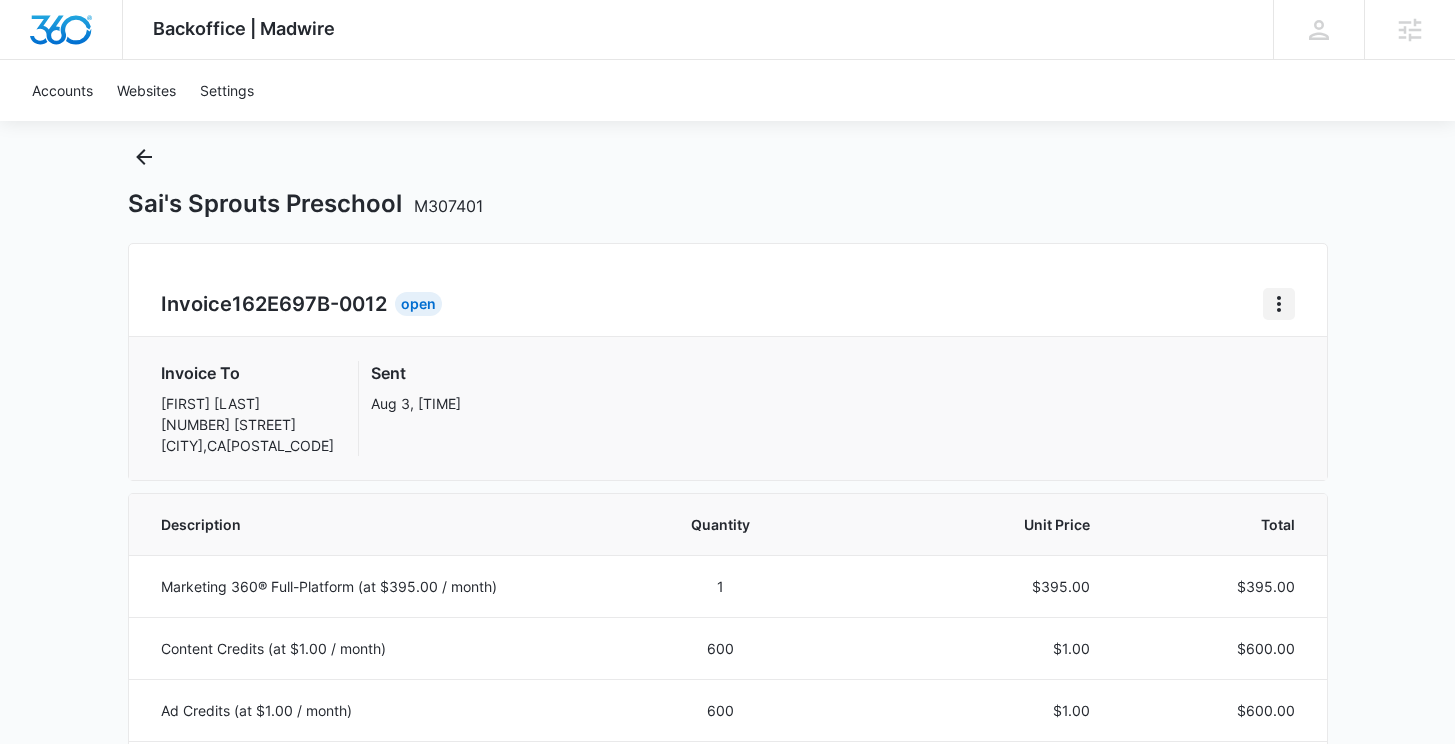 click 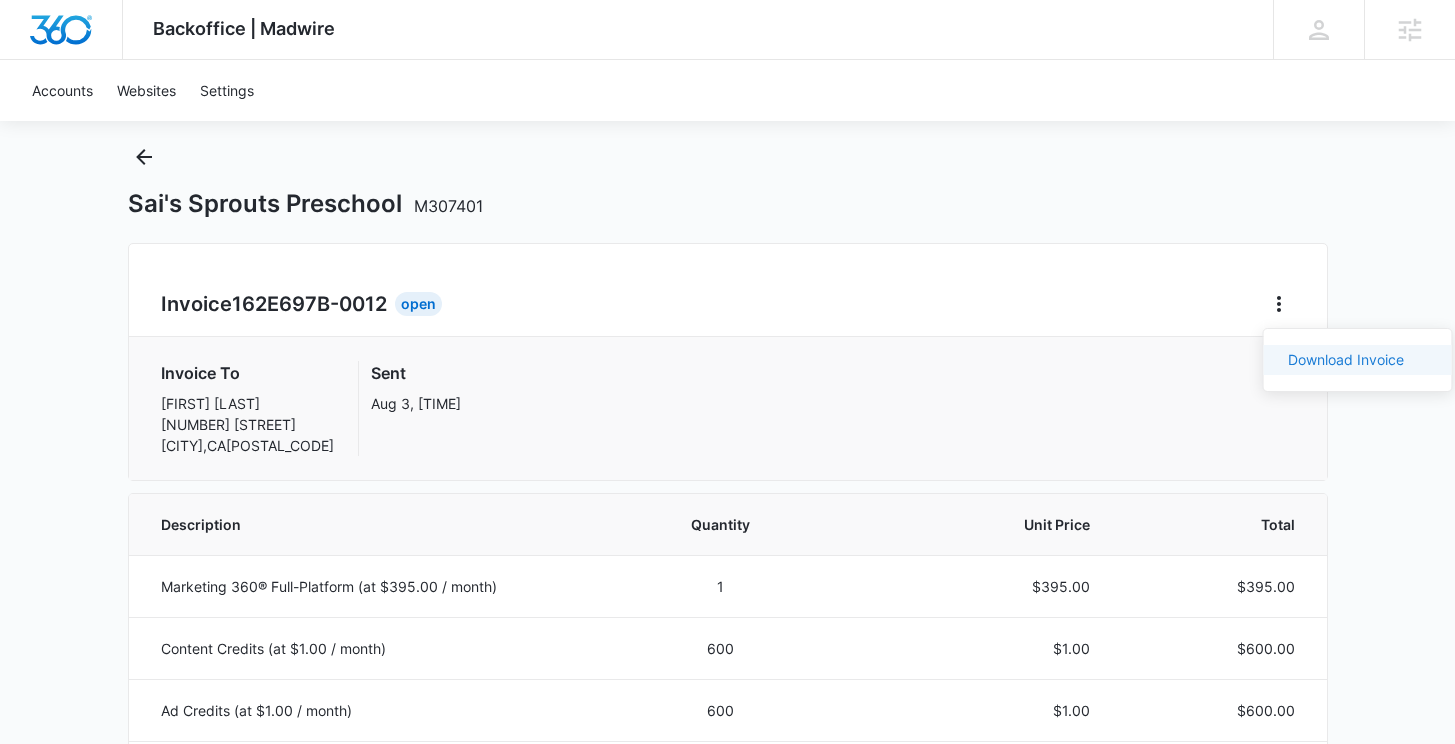 click on "Download Invoice" at bounding box center [1346, 359] 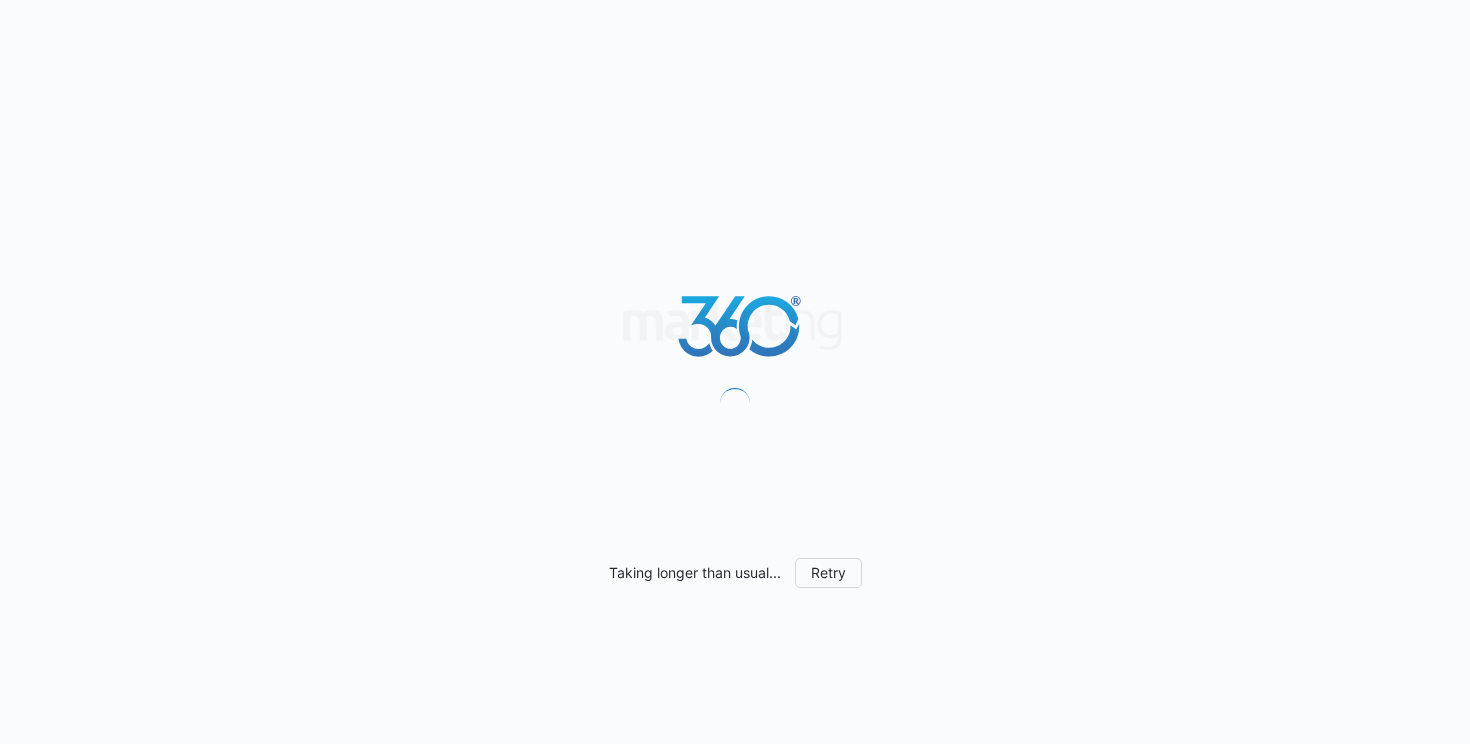 scroll, scrollTop: 0, scrollLeft: 0, axis: both 